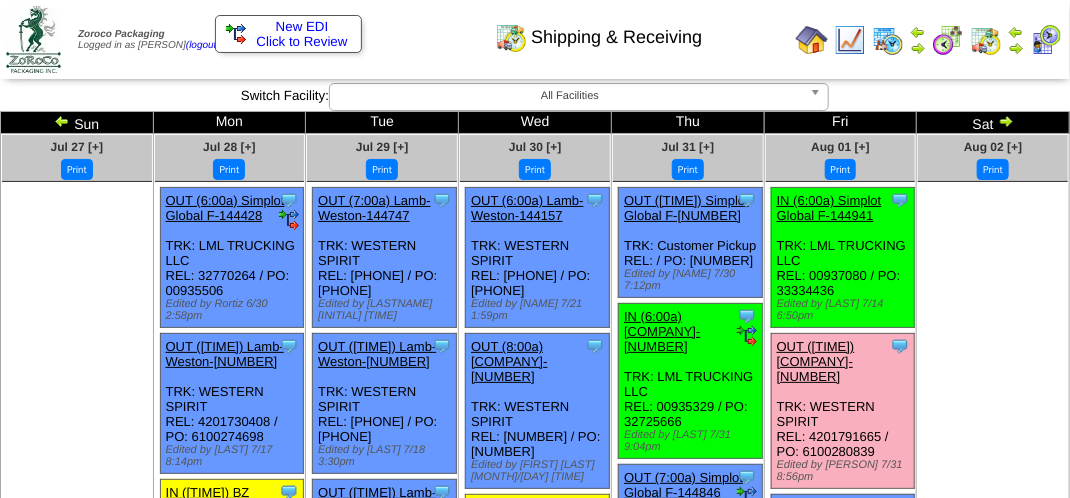 scroll, scrollTop: 0, scrollLeft: 0, axis: both 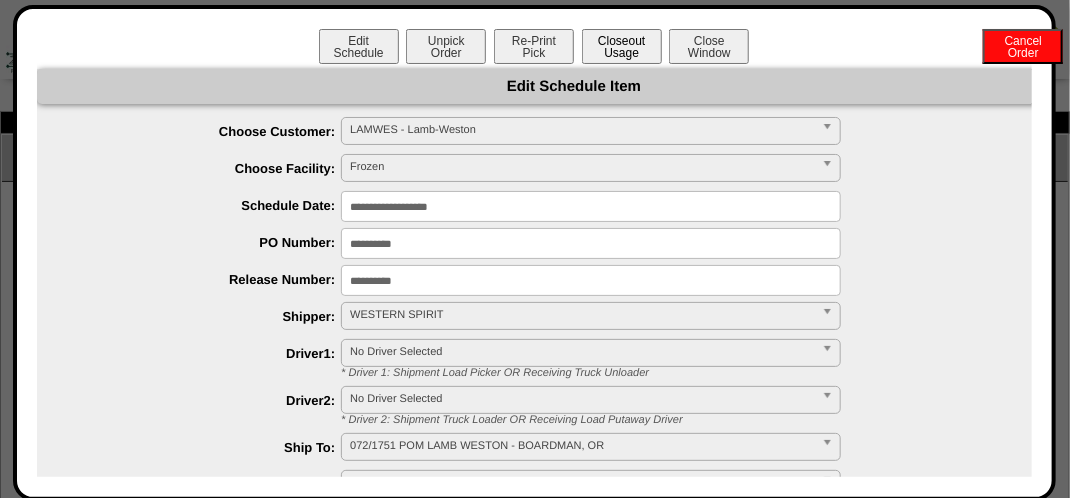 click on "Closeout Usage" at bounding box center (622, 46) 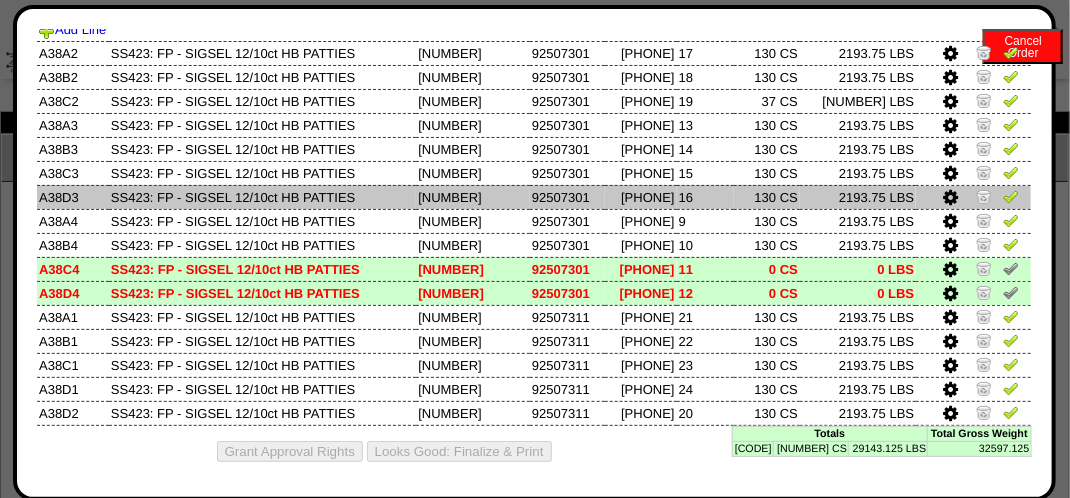 scroll, scrollTop: 109, scrollLeft: 0, axis: vertical 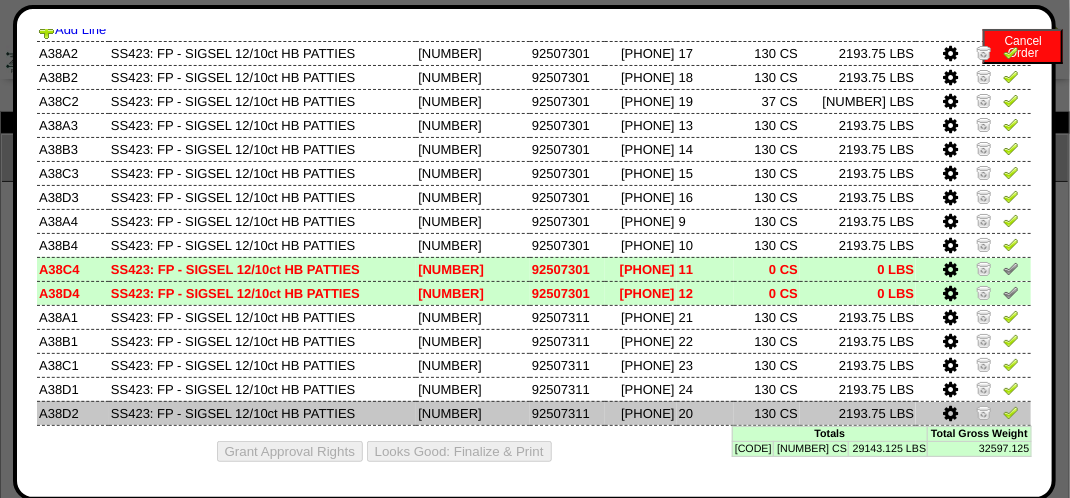 click at bounding box center [1011, 412] 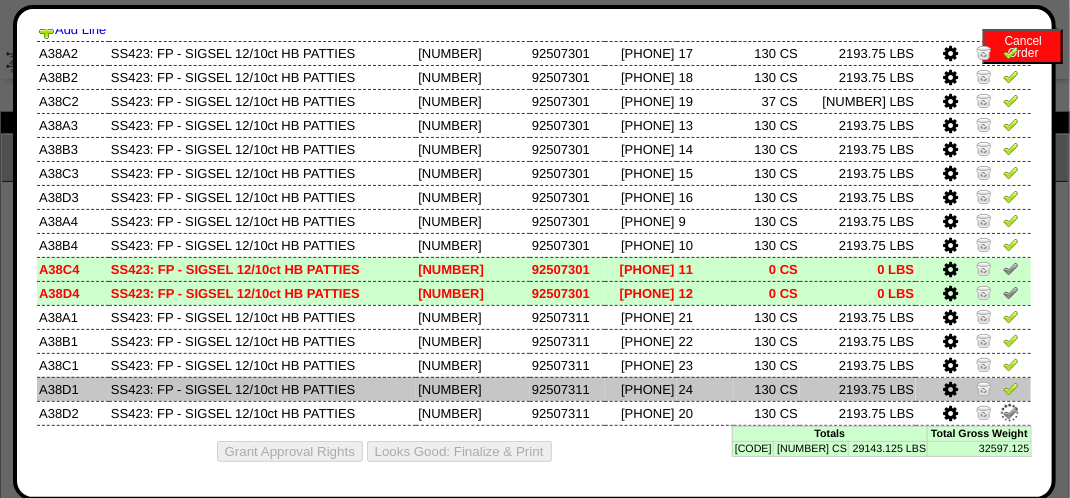 click at bounding box center (1011, 388) 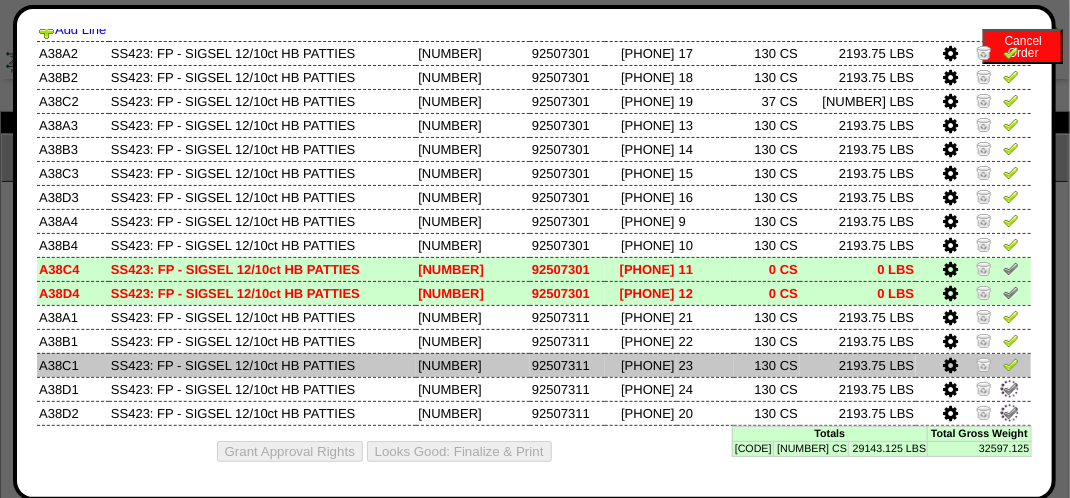 click at bounding box center [1011, 364] 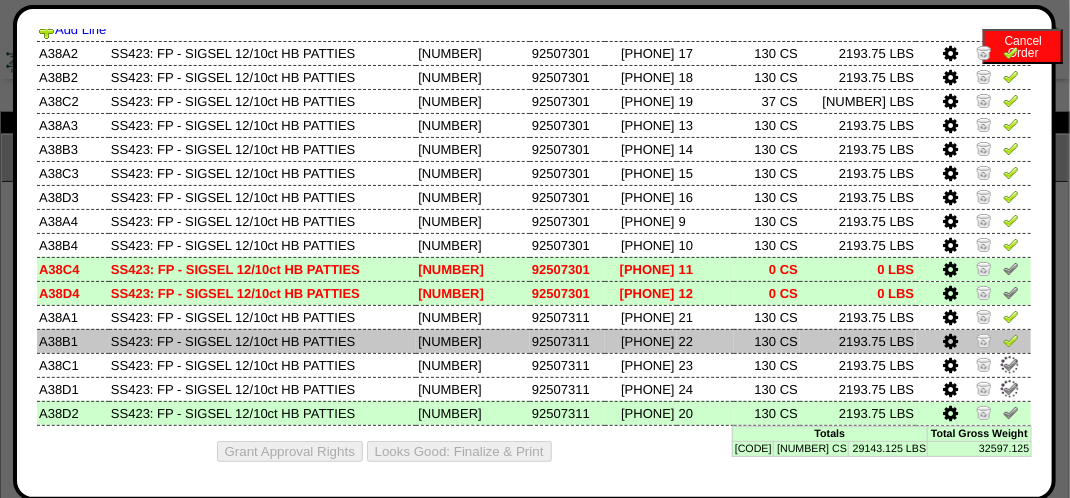 click at bounding box center [1011, 340] 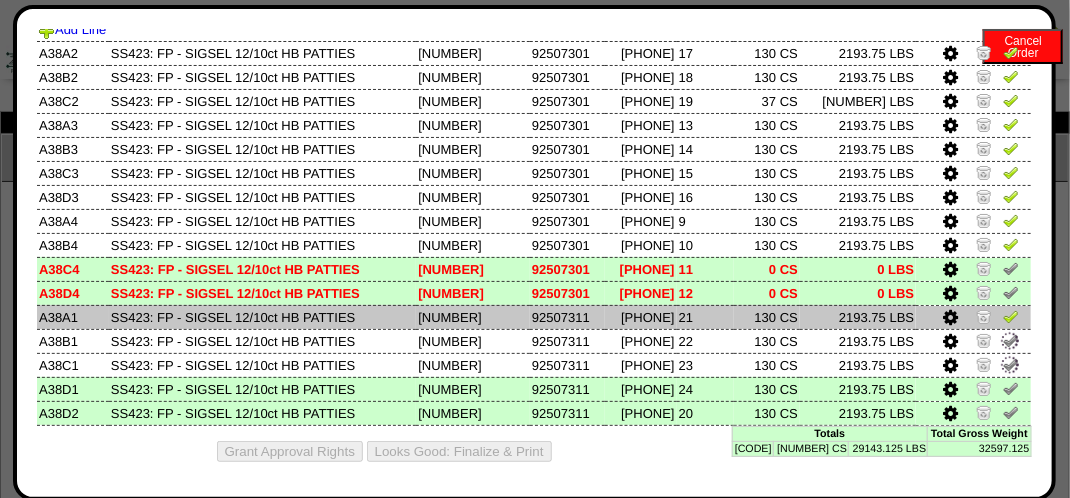 click at bounding box center [1011, 316] 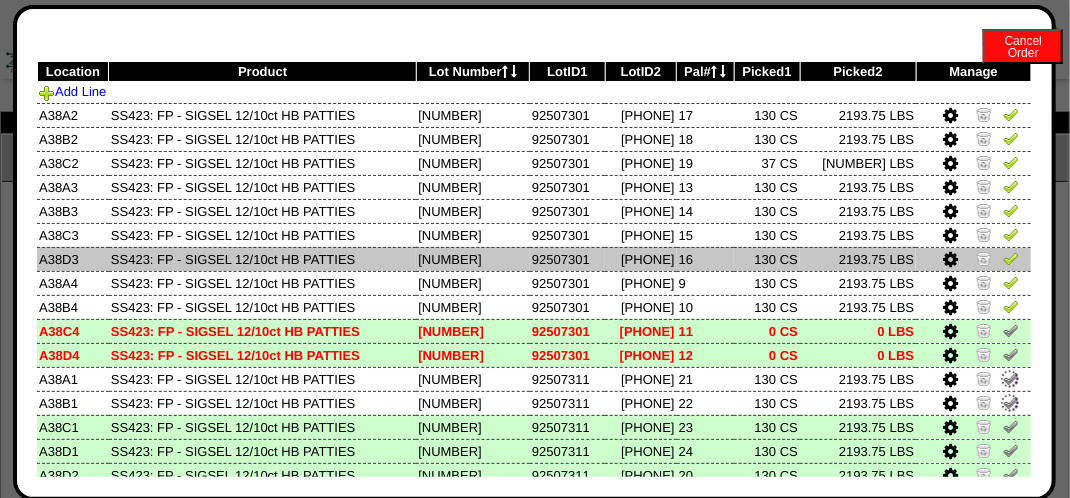 scroll, scrollTop: 9, scrollLeft: 0, axis: vertical 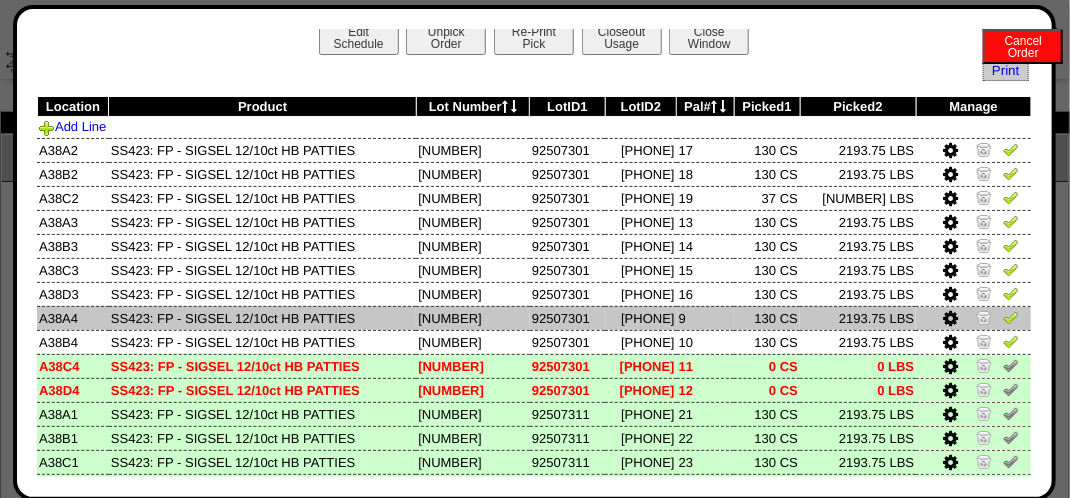 drag, startPoint x: 998, startPoint y: 323, endPoint x: 1000, endPoint y: 307, distance: 16.124516 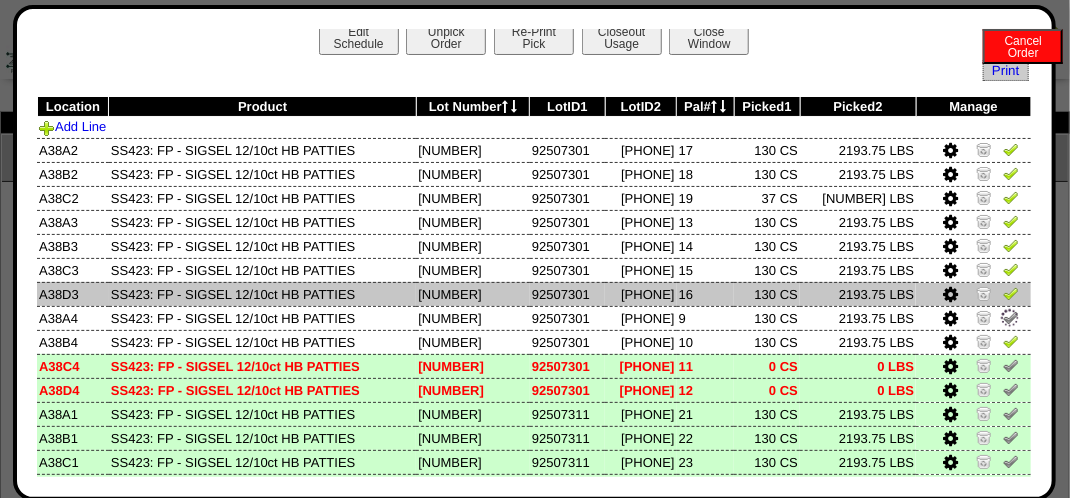 click at bounding box center (1011, 293) 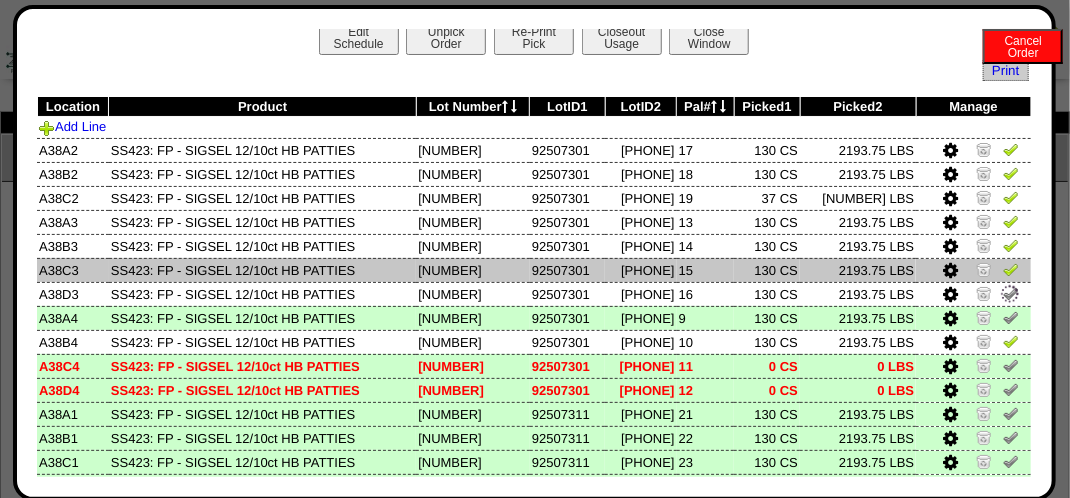 click at bounding box center (1011, 269) 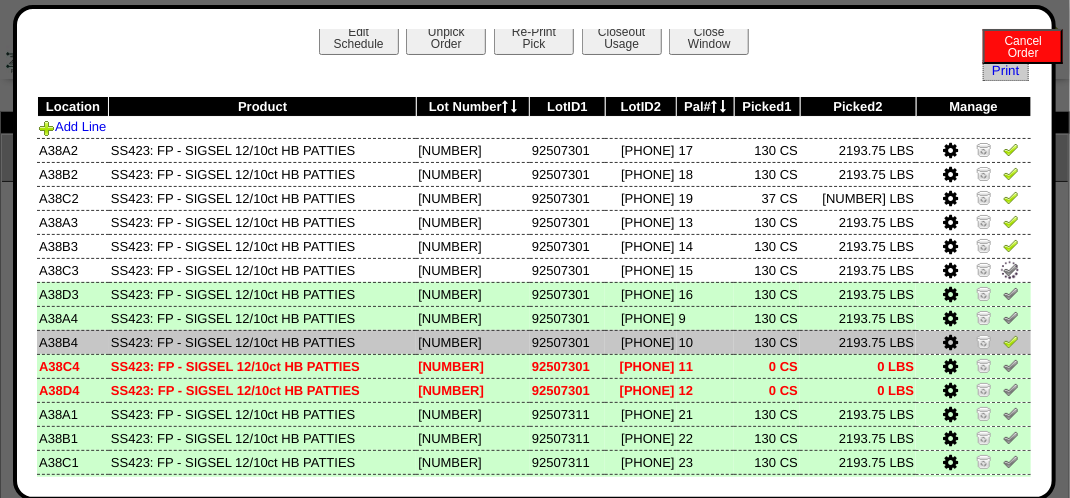 click at bounding box center [1011, 341] 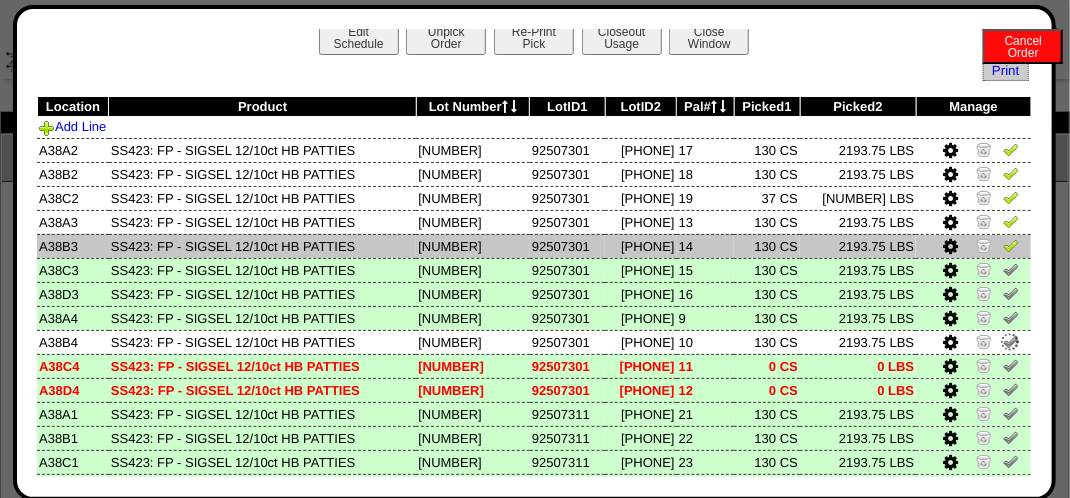 click at bounding box center (1011, 245) 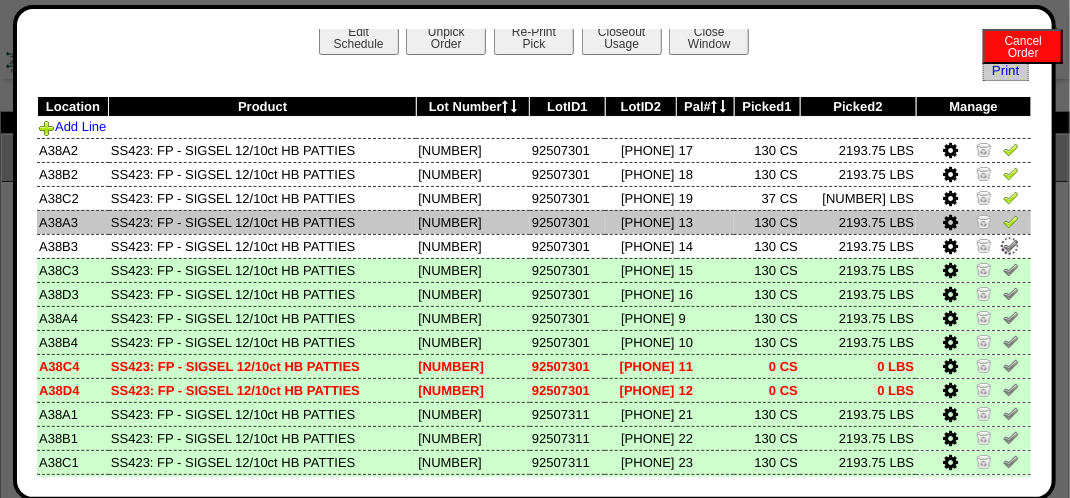 click at bounding box center (1011, 221) 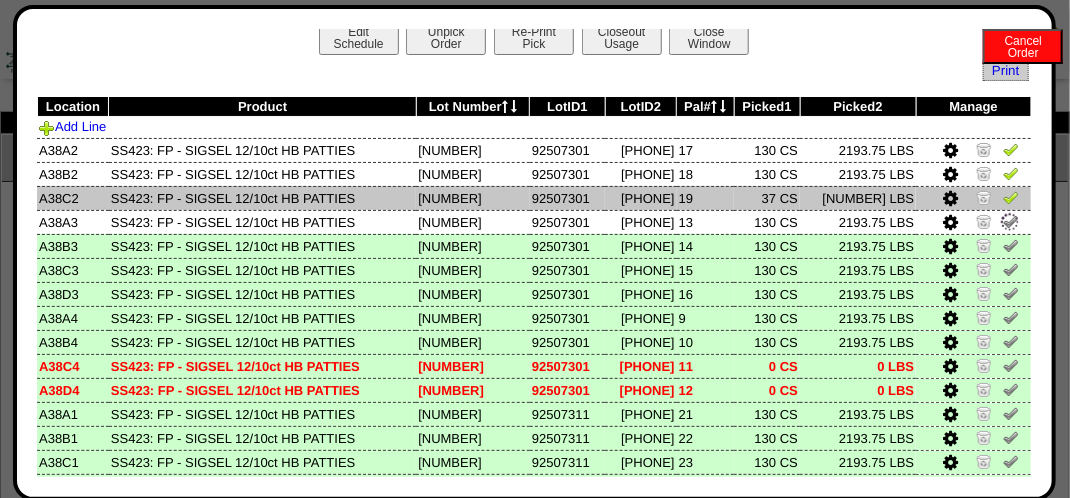 click at bounding box center [1011, 197] 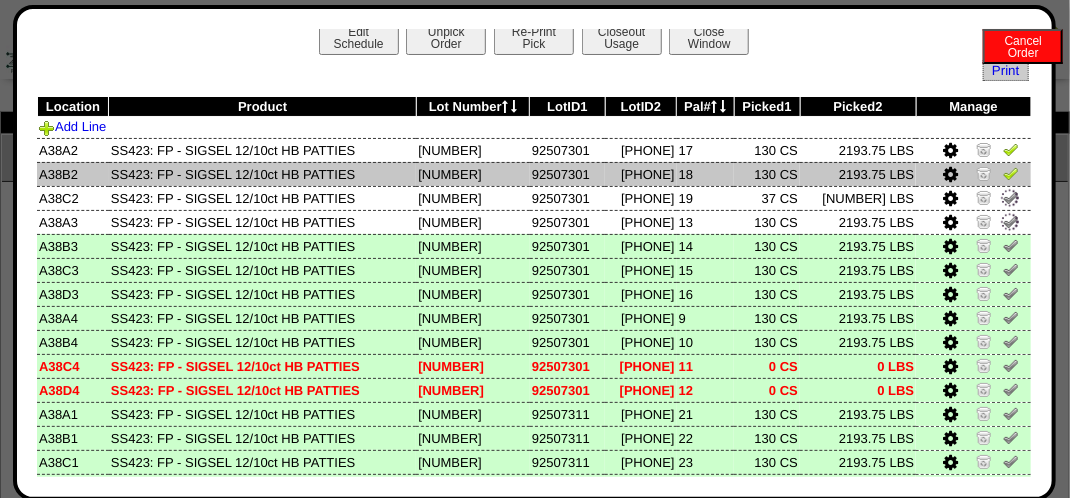 click at bounding box center (1011, 173) 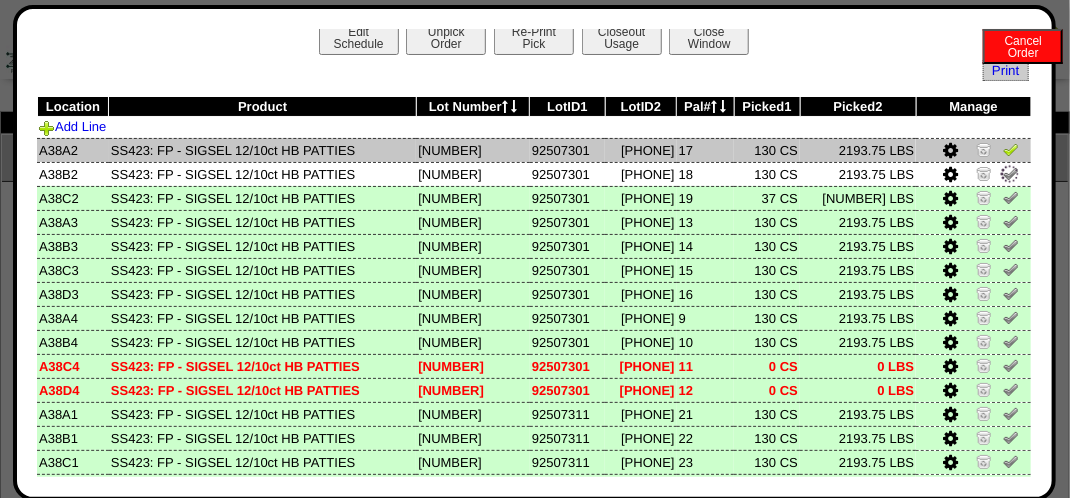 click at bounding box center (1011, 149) 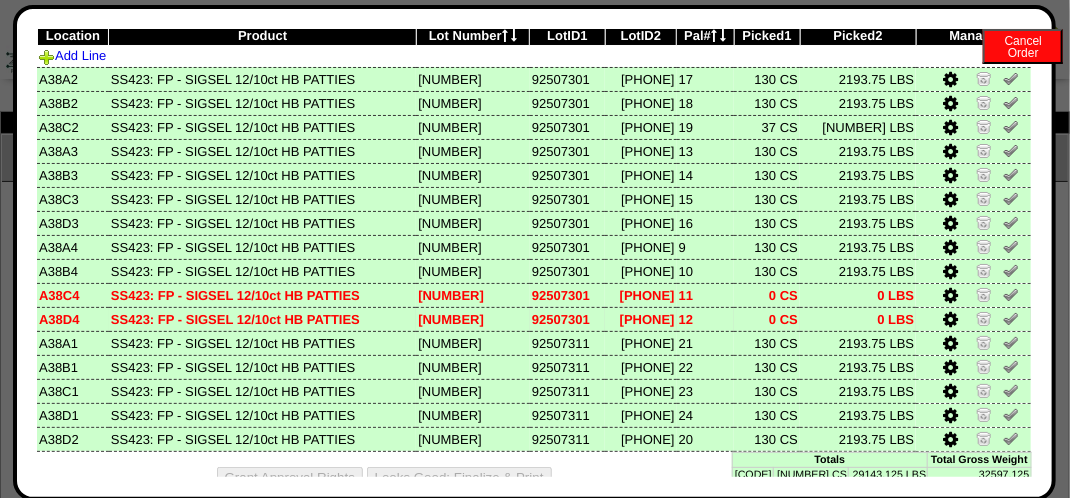 scroll, scrollTop: 109, scrollLeft: 0, axis: vertical 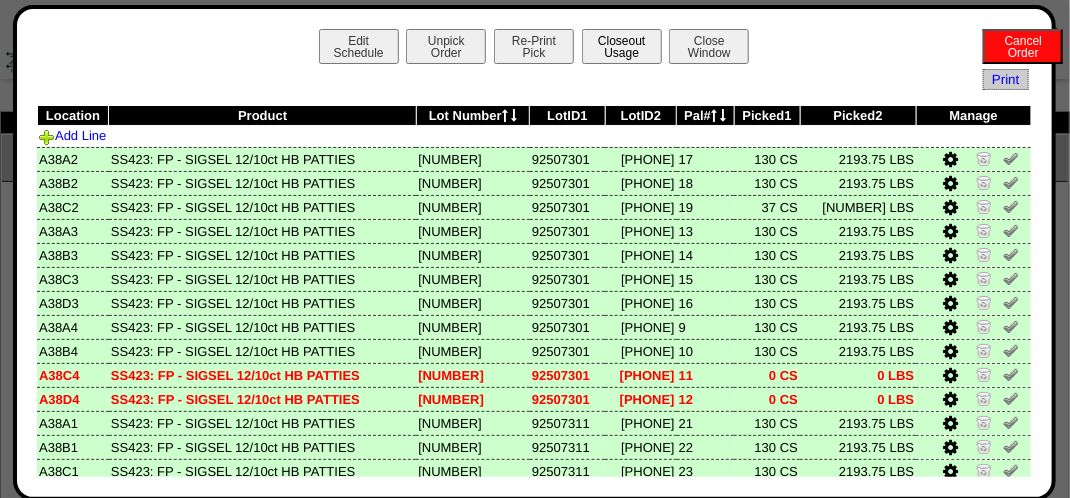 drag, startPoint x: 620, startPoint y: 44, endPoint x: 609, endPoint y: 47, distance: 11.401754 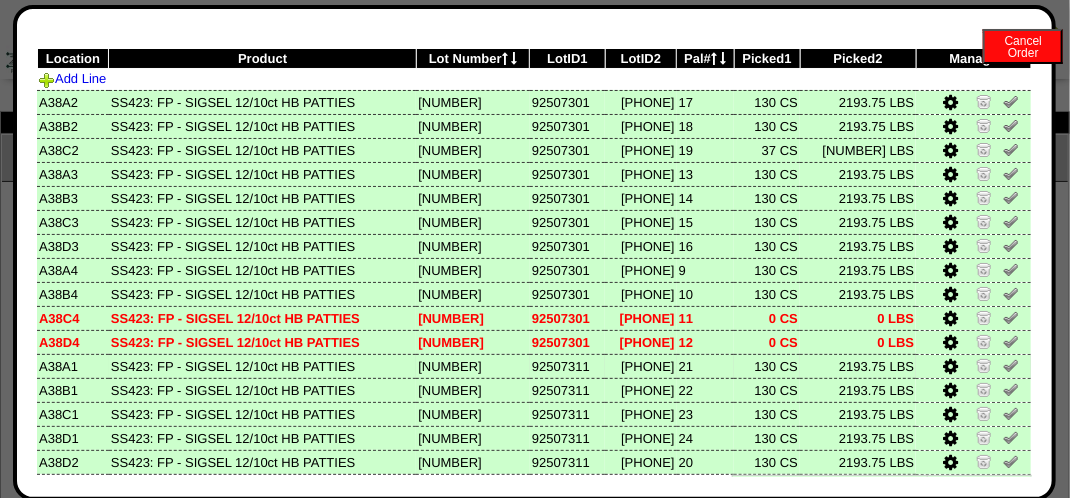 scroll, scrollTop: 109, scrollLeft: 0, axis: vertical 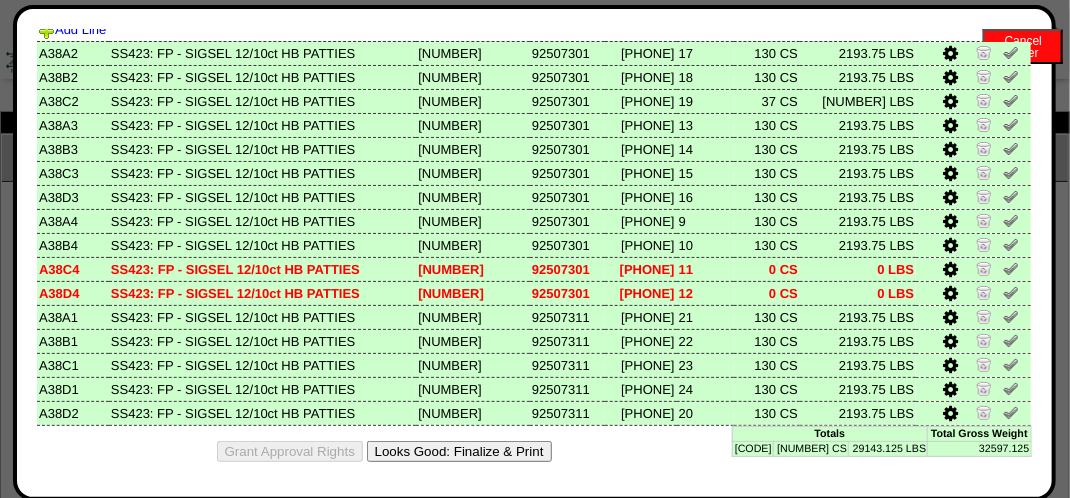 click on "Looks Good: Finalize & Print" at bounding box center [459, 451] 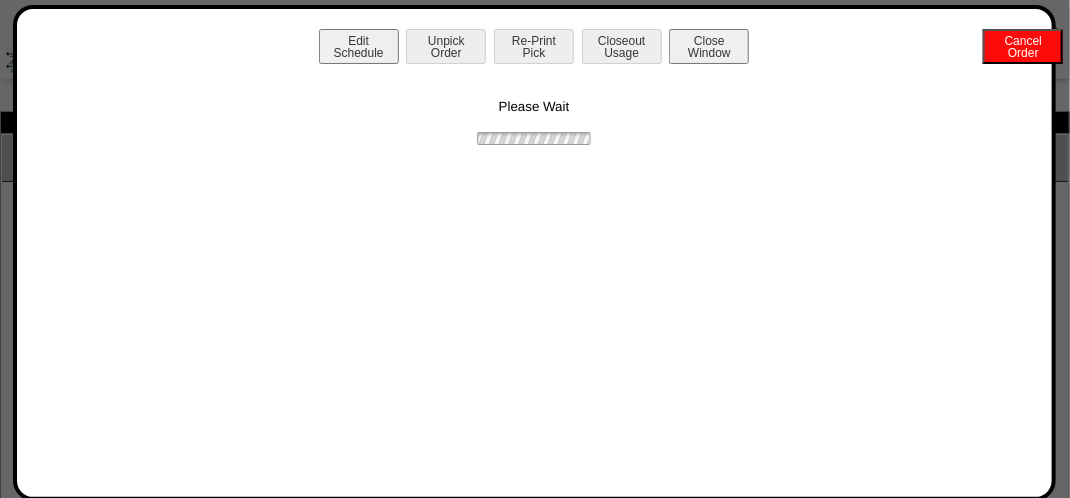scroll, scrollTop: 0, scrollLeft: 0, axis: both 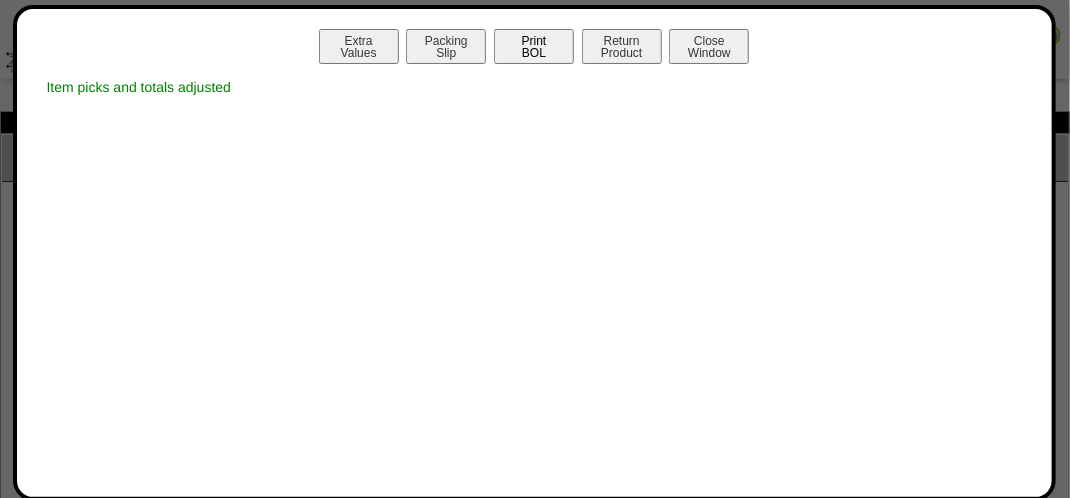 click on "Print BOL" at bounding box center (534, 46) 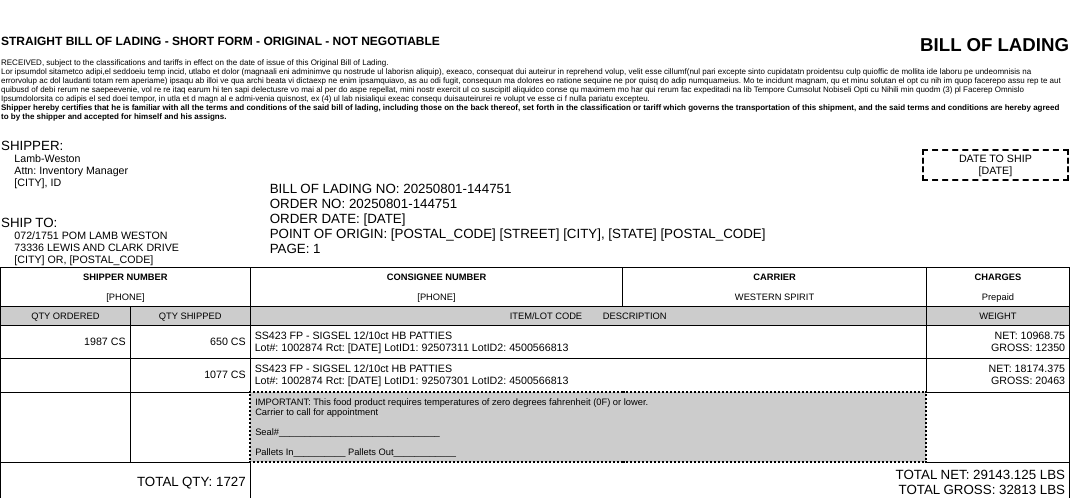 scroll, scrollTop: 0, scrollLeft: 0, axis: both 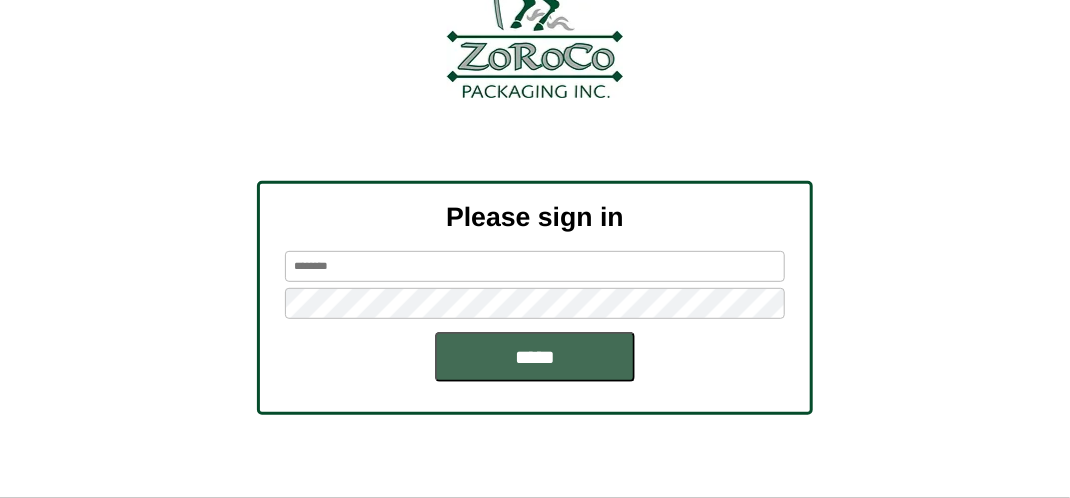 type on "*******" 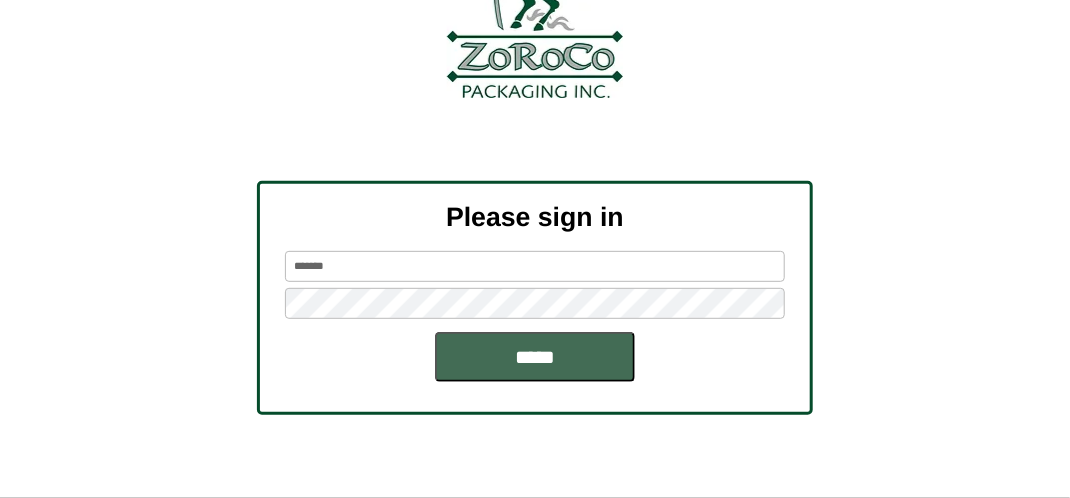 click on "*****" at bounding box center (535, 357) 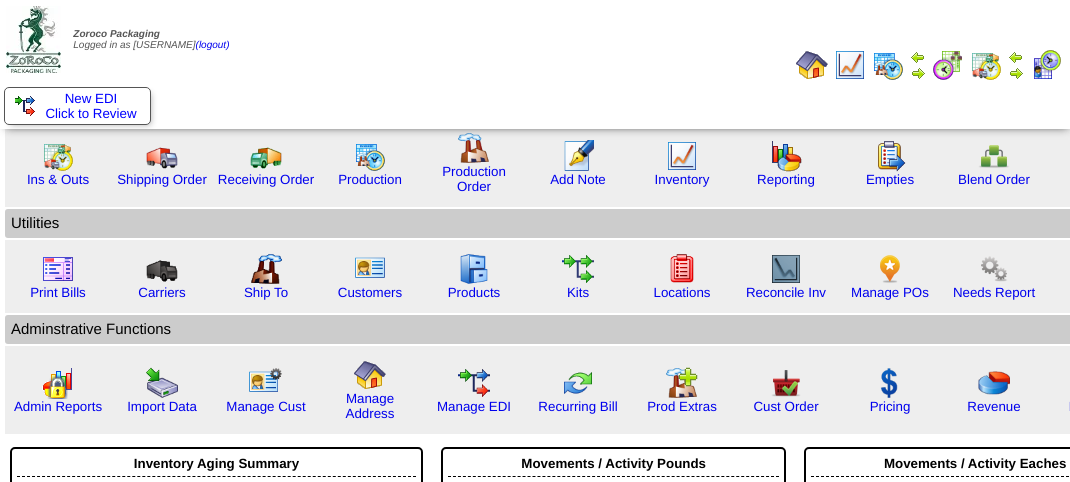 scroll, scrollTop: 0, scrollLeft: 0, axis: both 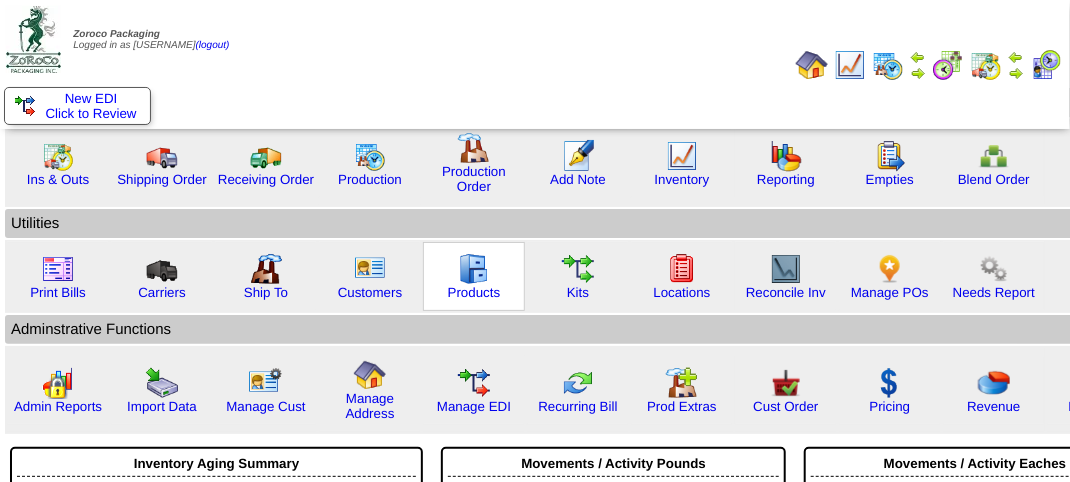click at bounding box center (474, 269) 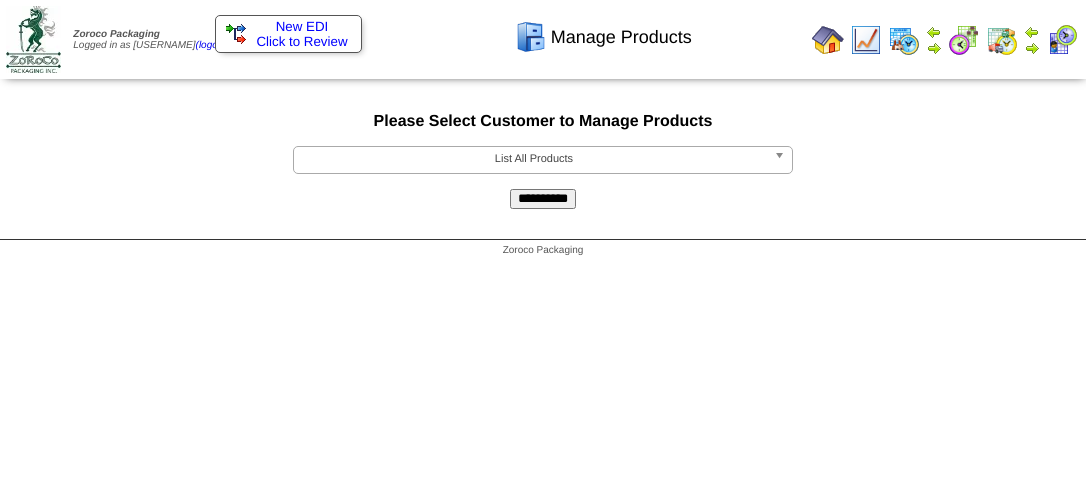 scroll, scrollTop: 0, scrollLeft: 0, axis: both 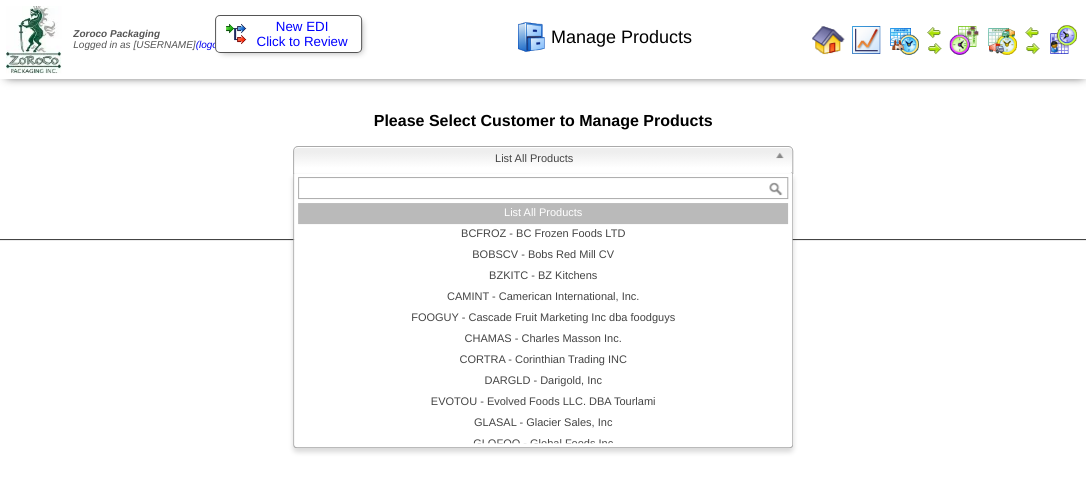 click on "List All Products" at bounding box center (534, 159) 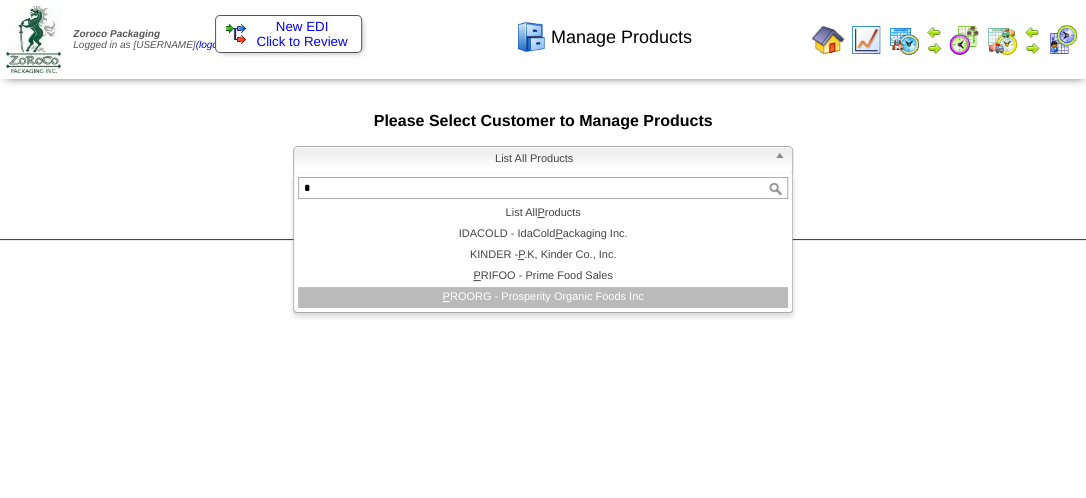 type on "*" 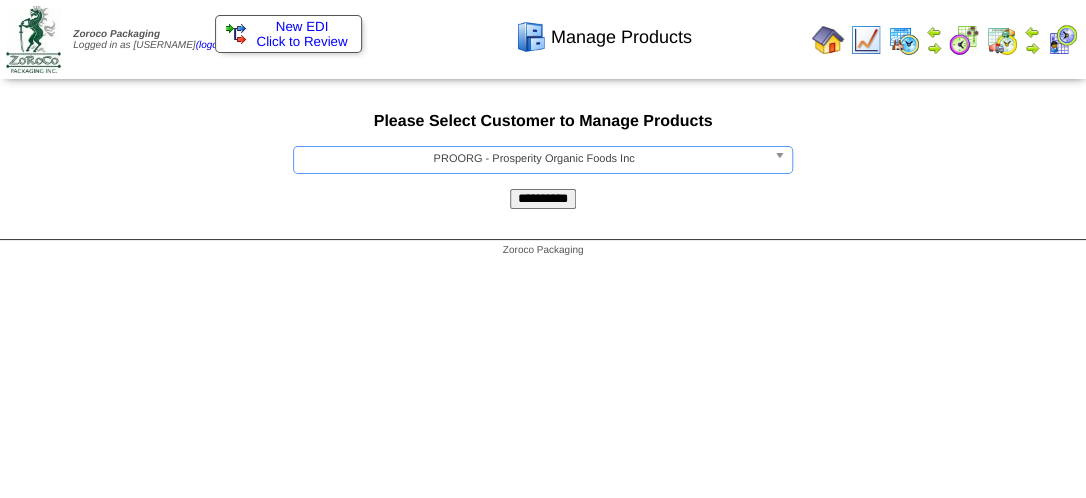 click on "**********" at bounding box center [543, 199] 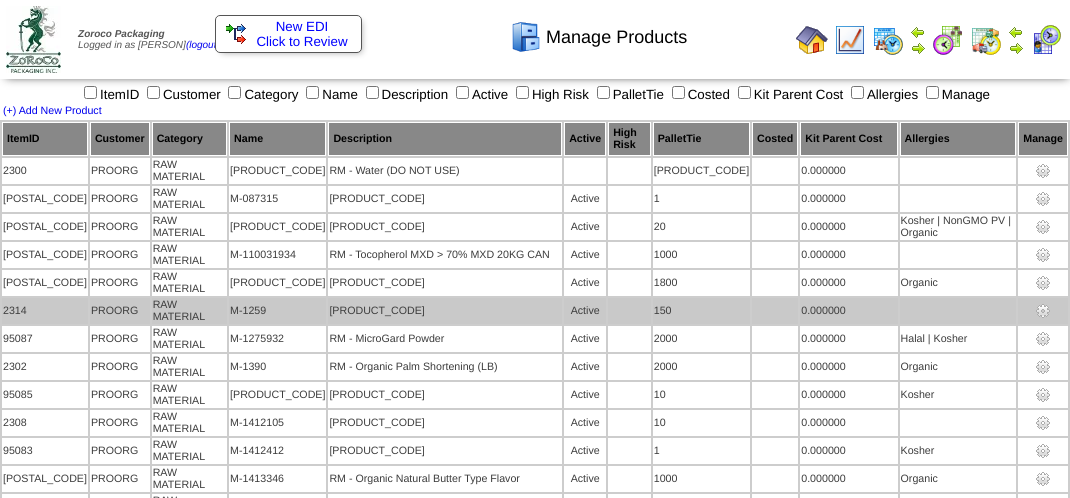 scroll, scrollTop: 0, scrollLeft: 0, axis: both 